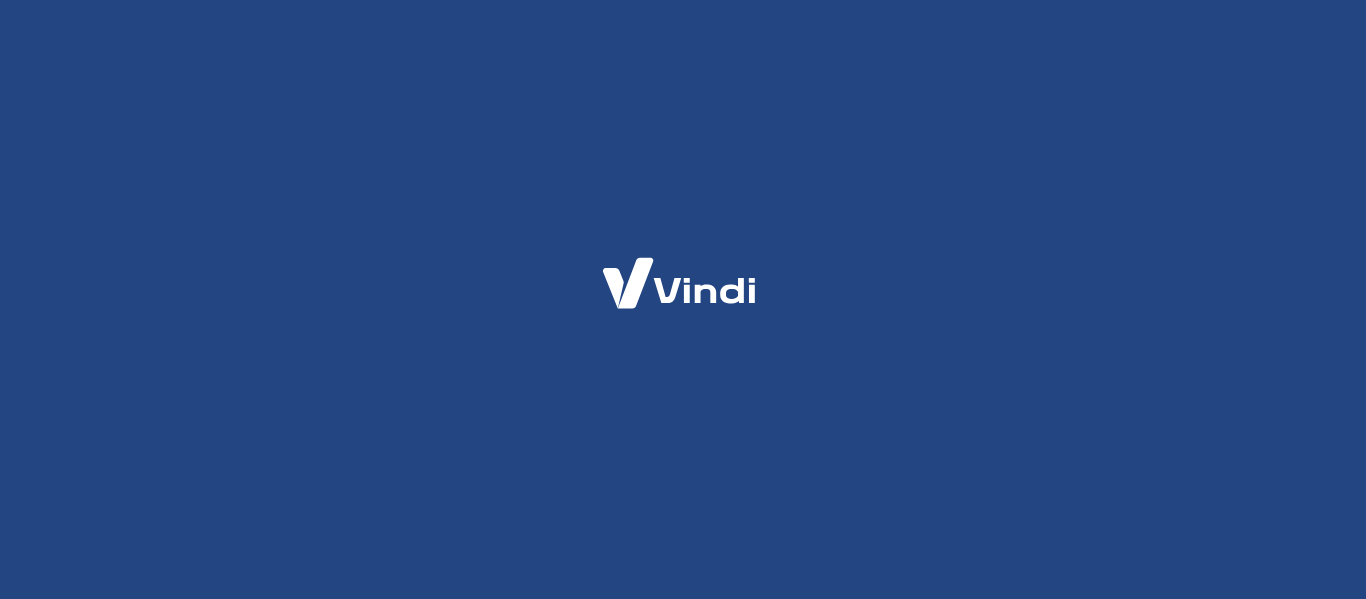 scroll, scrollTop: 0, scrollLeft: 0, axis: both 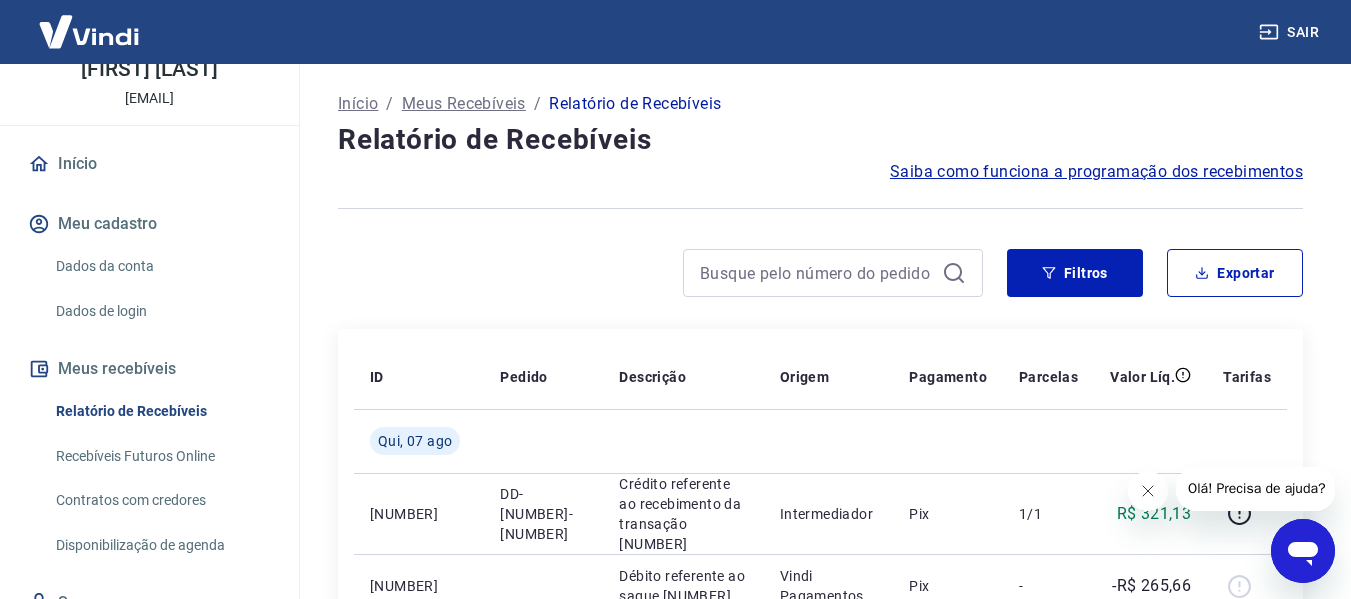 click on "Meus recebíveis" at bounding box center [149, 369] 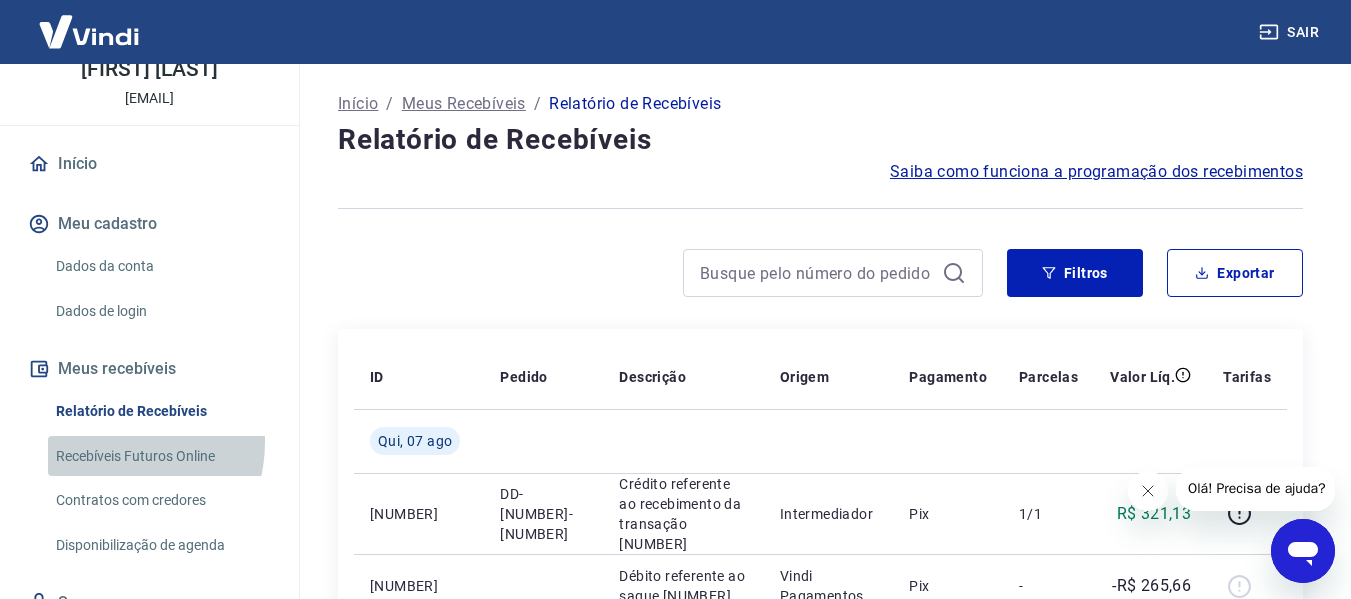 click on "Recebíveis Futuros Online" at bounding box center [161, 456] 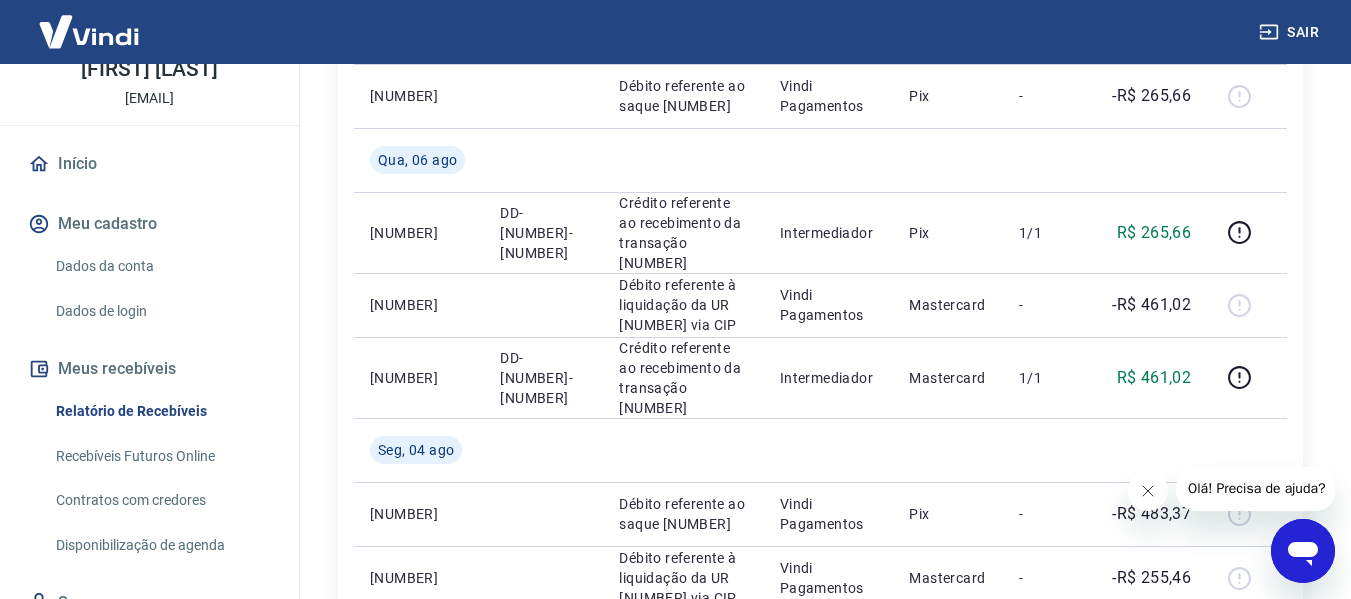scroll, scrollTop: 495, scrollLeft: 0, axis: vertical 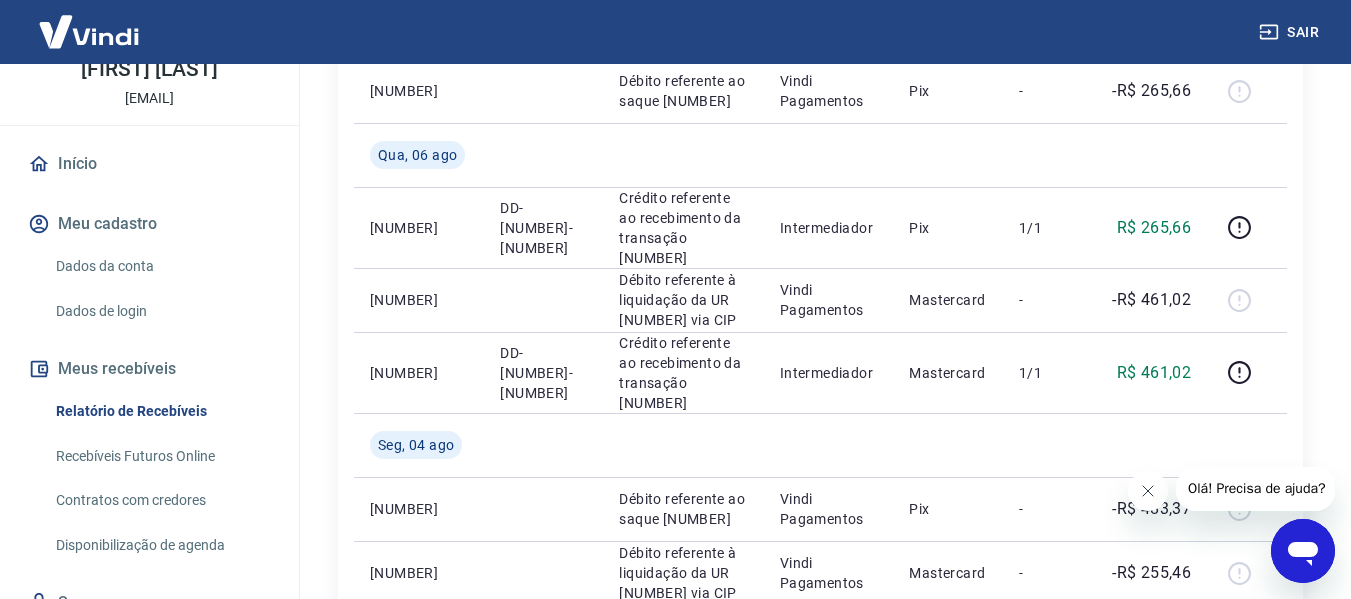 click on "Relatório de Recebíveis" at bounding box center (161, 411) 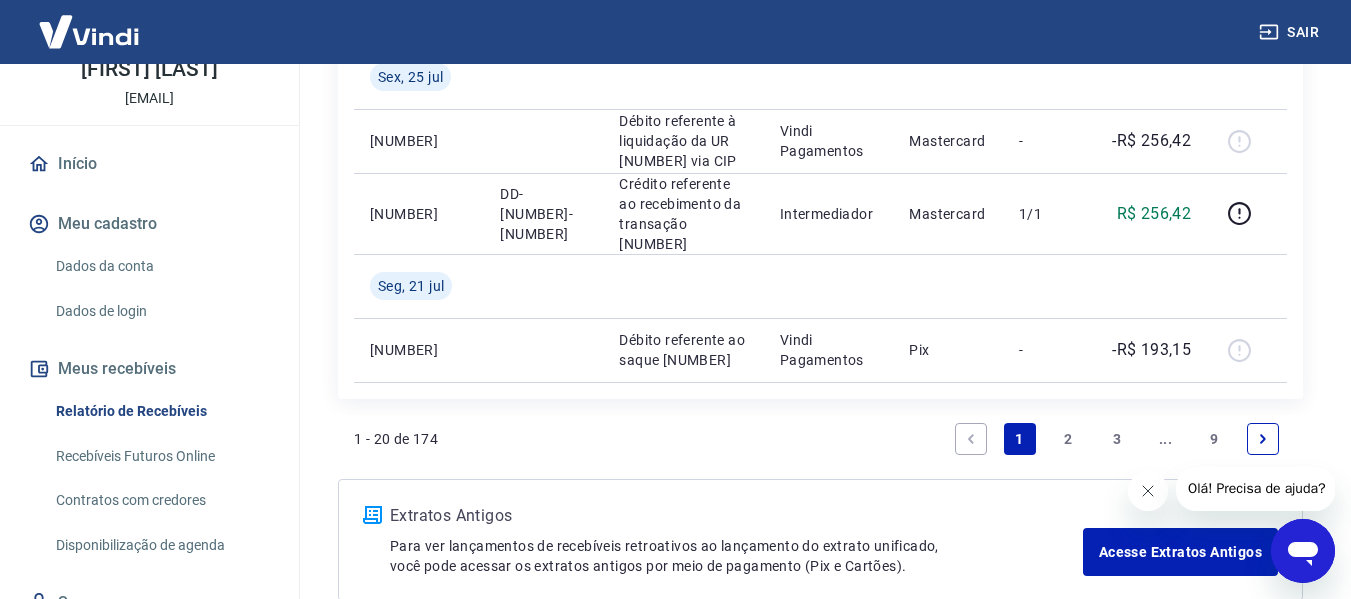 scroll, scrollTop: 2124, scrollLeft: 0, axis: vertical 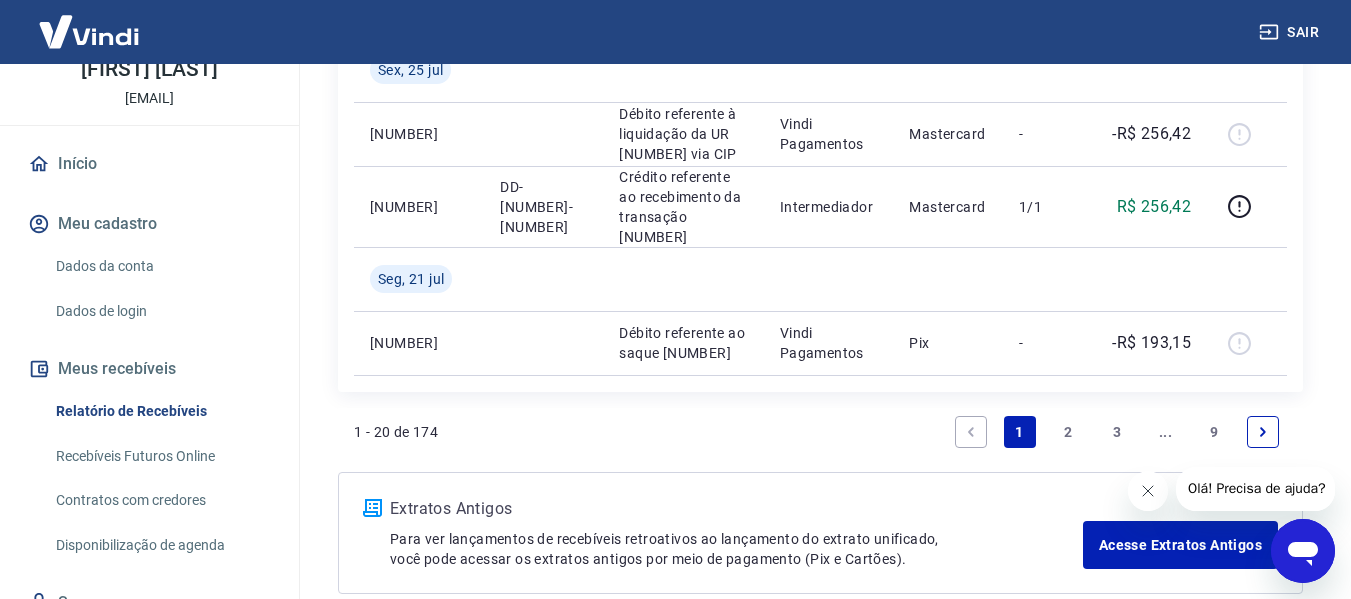 click on "Meus recebíveis" at bounding box center [149, 369] 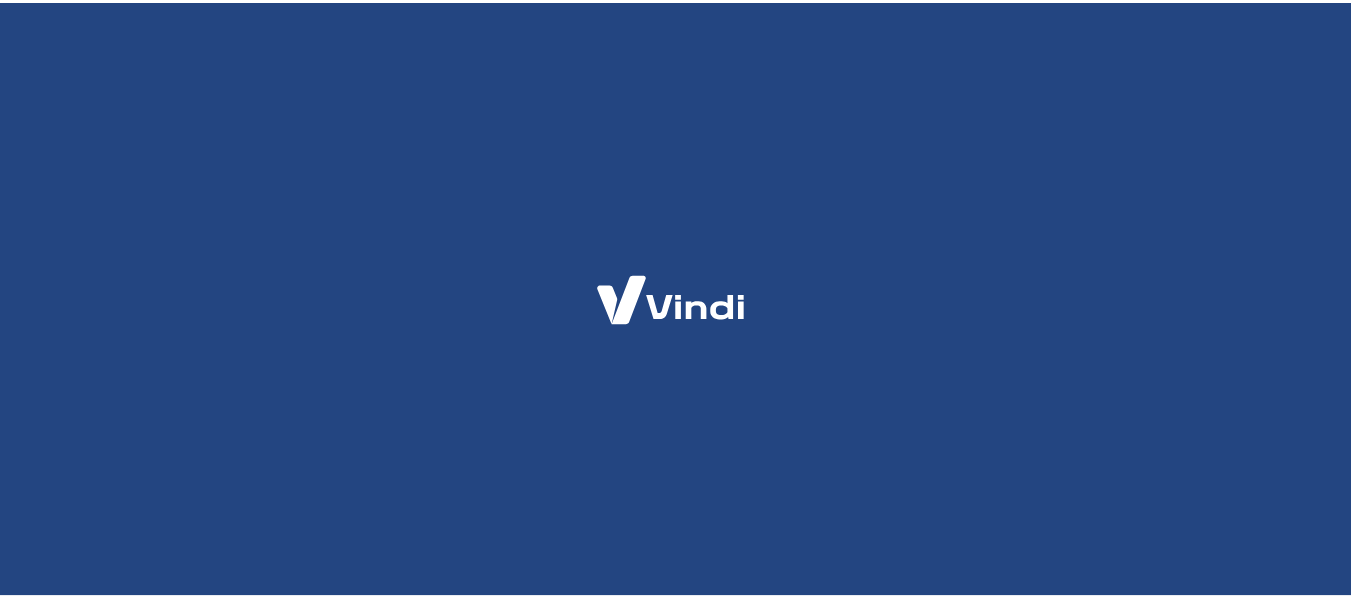 scroll, scrollTop: 0, scrollLeft: 0, axis: both 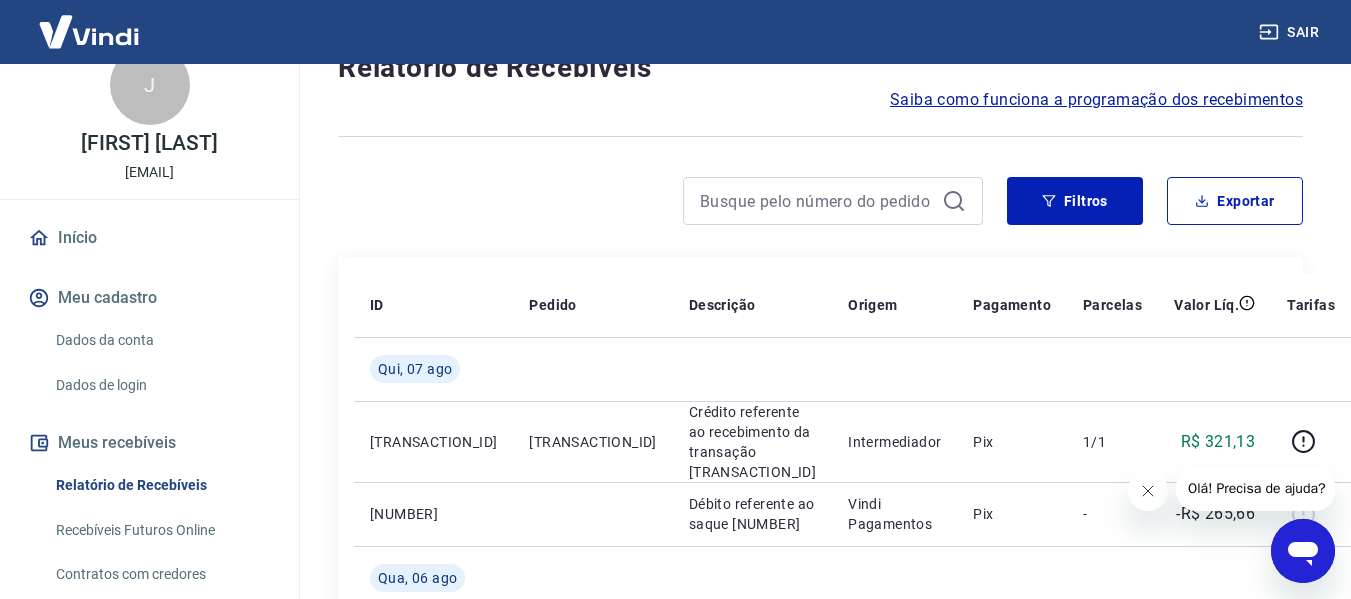 click on "Dados da conta" at bounding box center (161, 340) 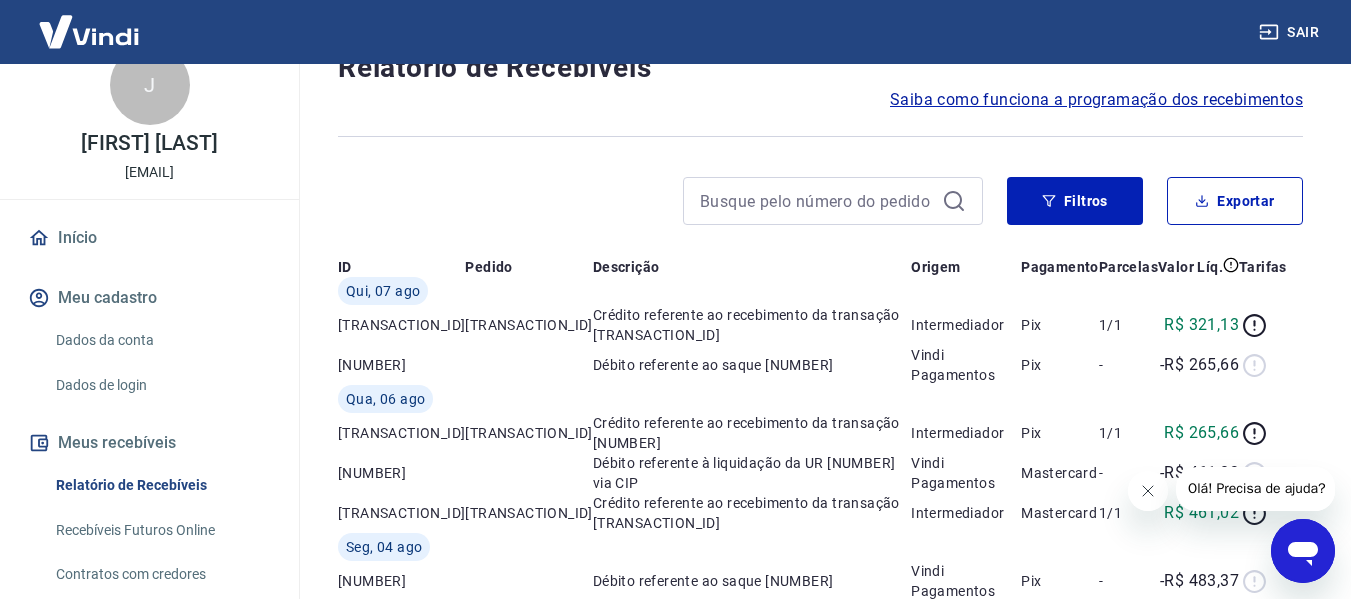 scroll, scrollTop: 0, scrollLeft: 0, axis: both 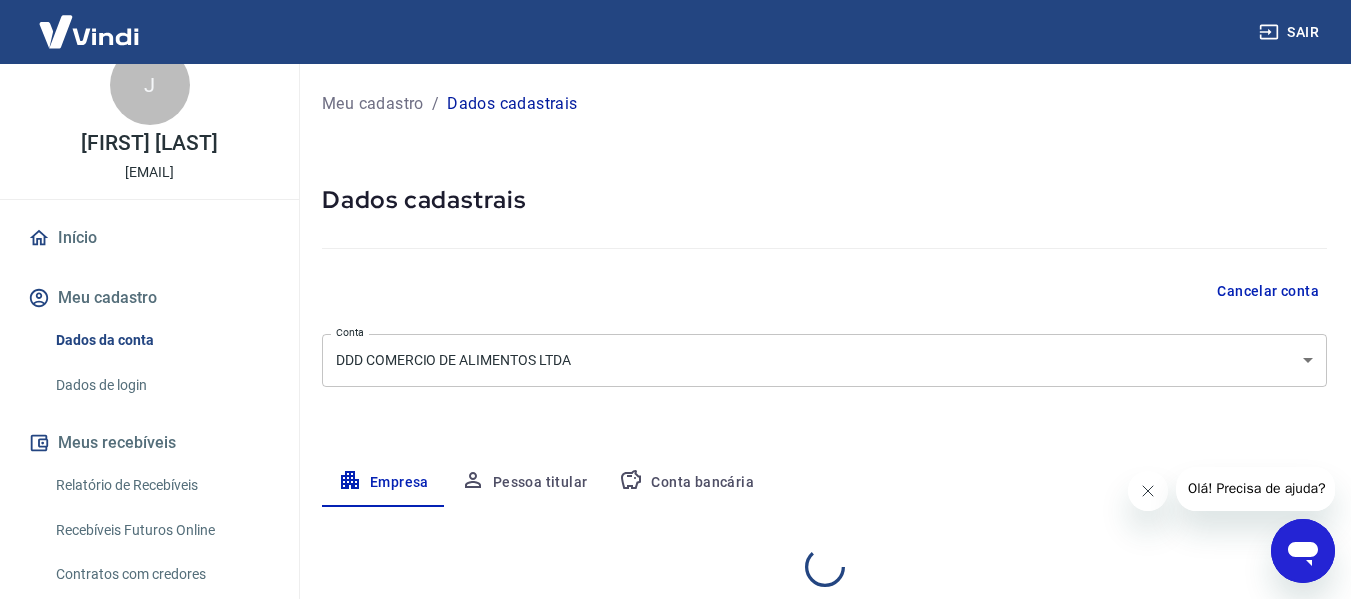 select on "MG" 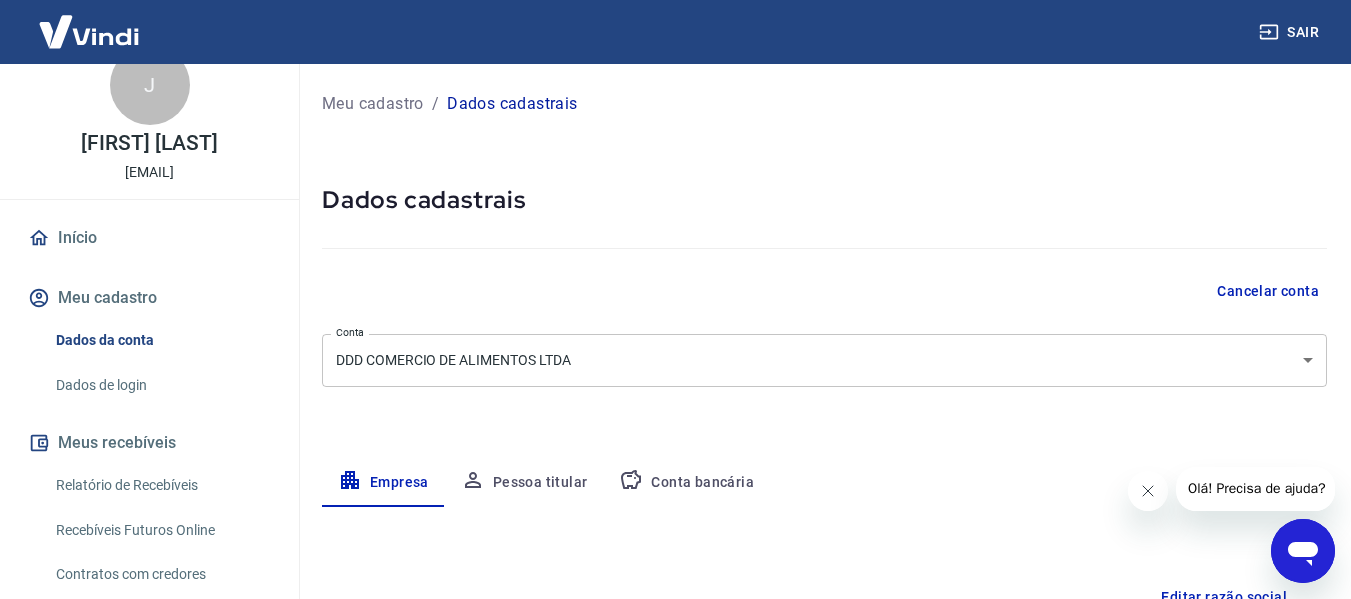 click on "Dados de login" at bounding box center (161, 385) 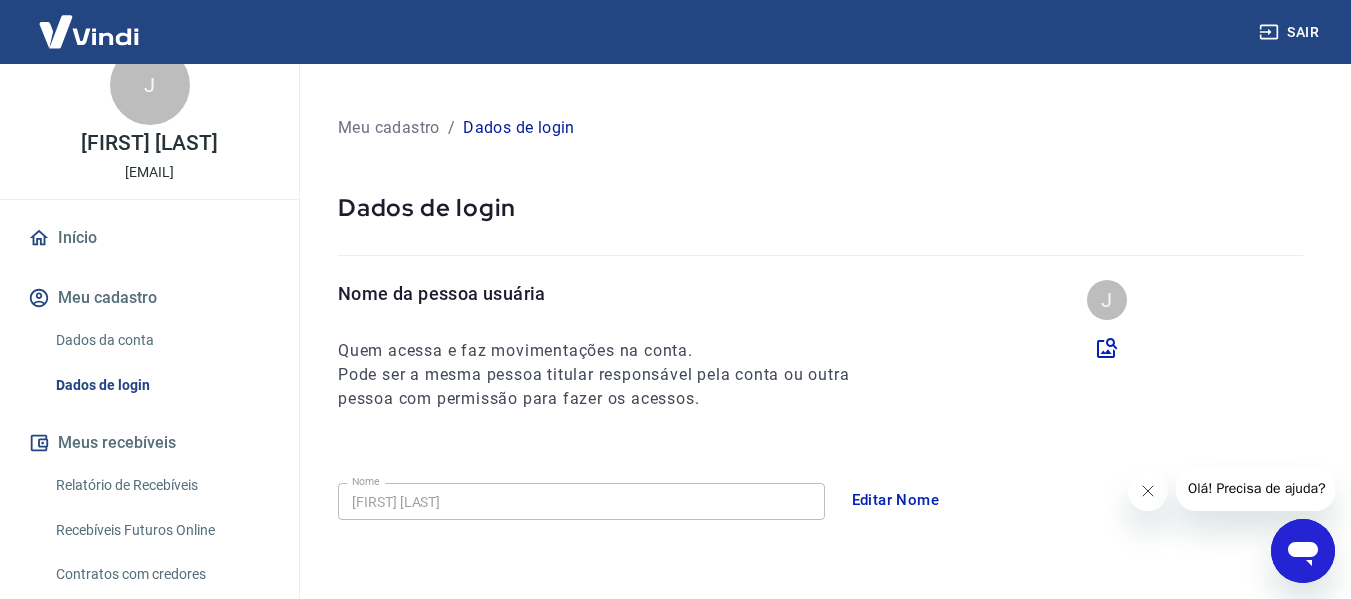 click on "Início" at bounding box center (149, 238) 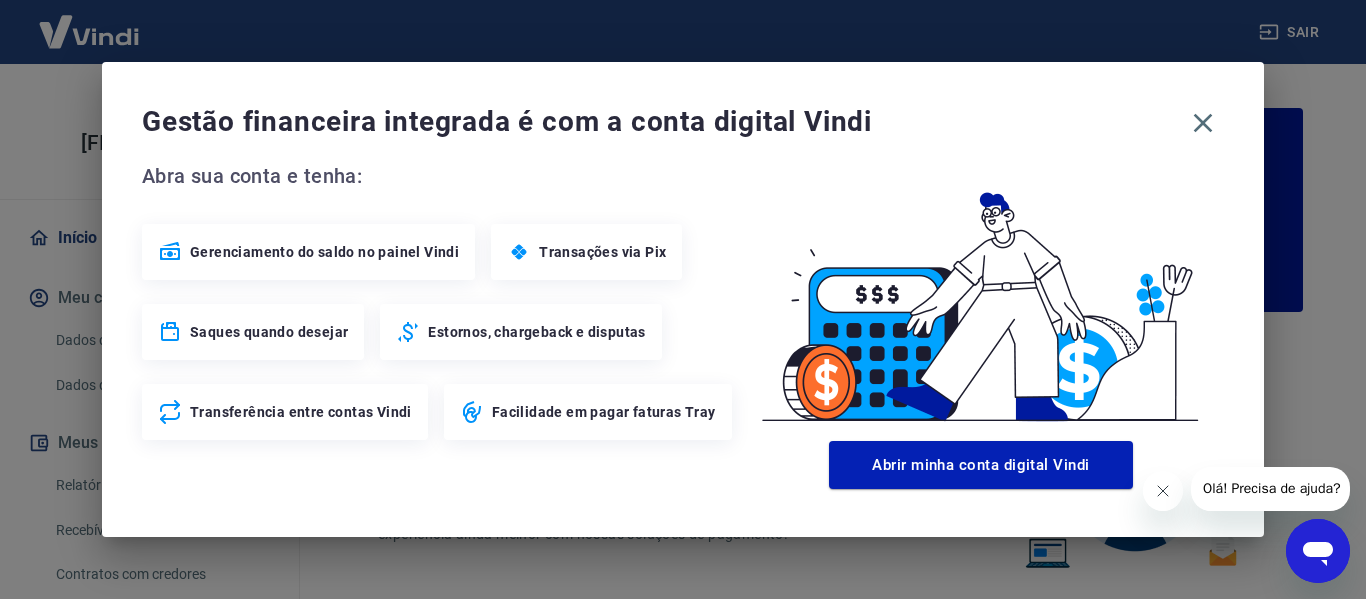 click on "Gestão financeira integrada é com a conta digital Vindi Abra sua conta e tenha: Gerenciamento do saldo no painel Vindi Transações via Pix Saques quando desejar Estornos, chargeback e disputas Transferência entre contas Vindi Facilidade em pagar faturas Tray Abrir minha conta digital Vindi" at bounding box center (683, 299) 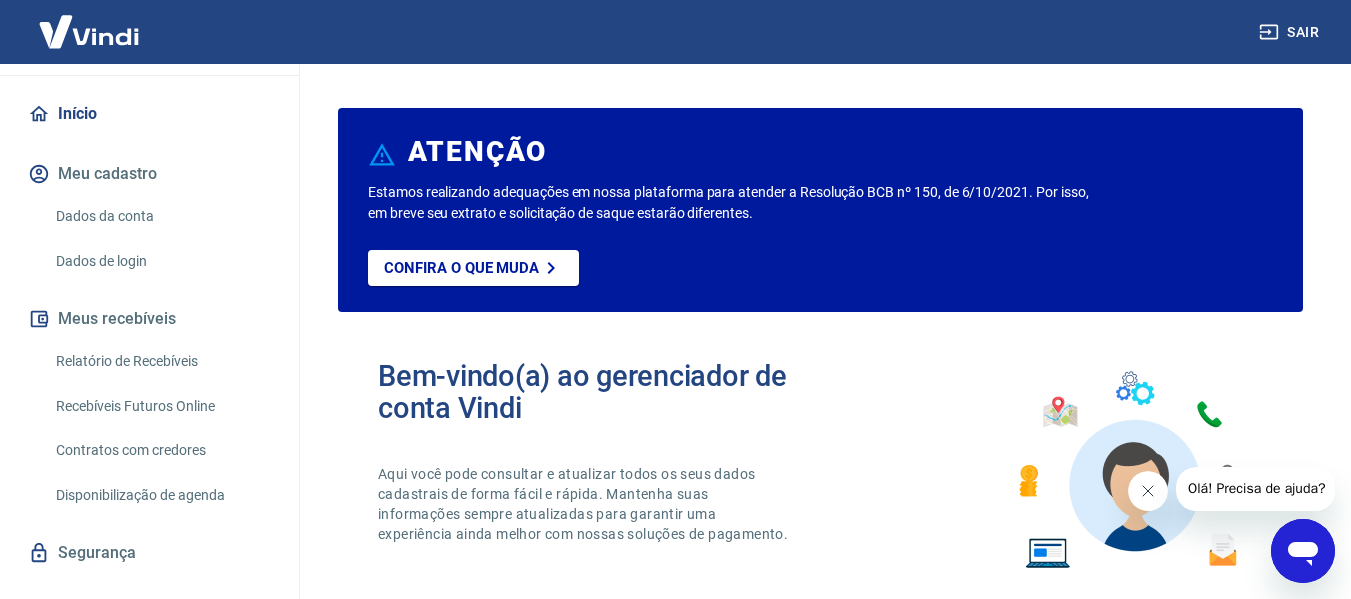 scroll, scrollTop: 195, scrollLeft: 0, axis: vertical 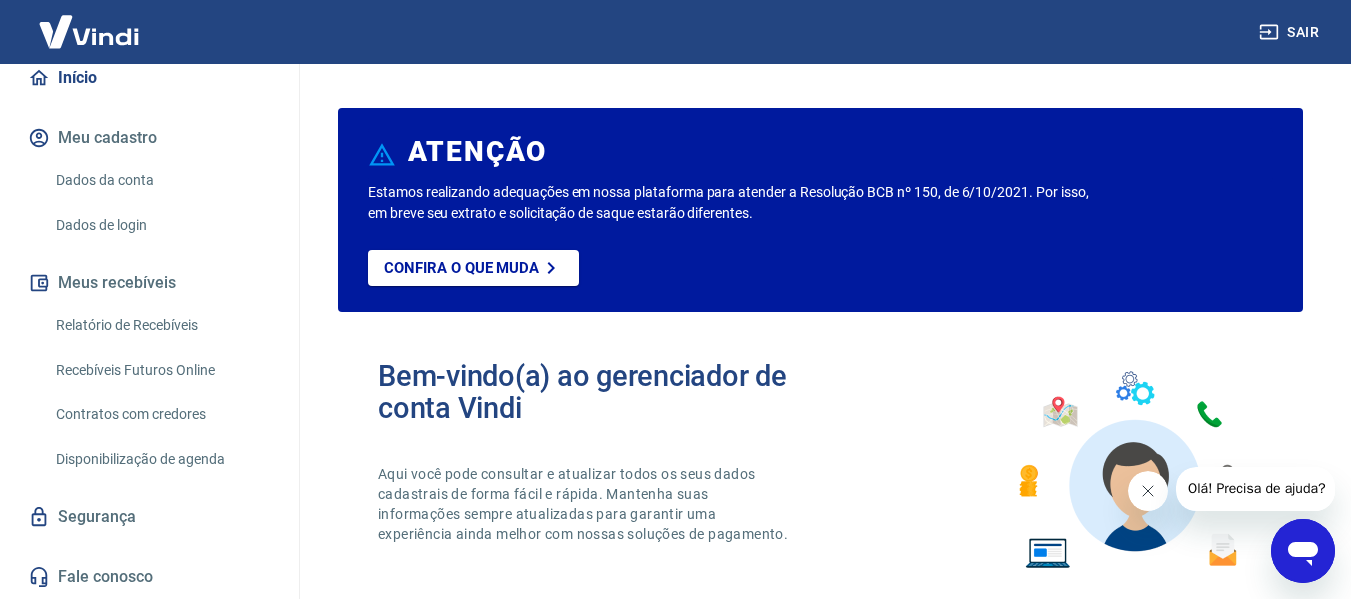 click on "Relatório de Recebíveis" at bounding box center (161, 325) 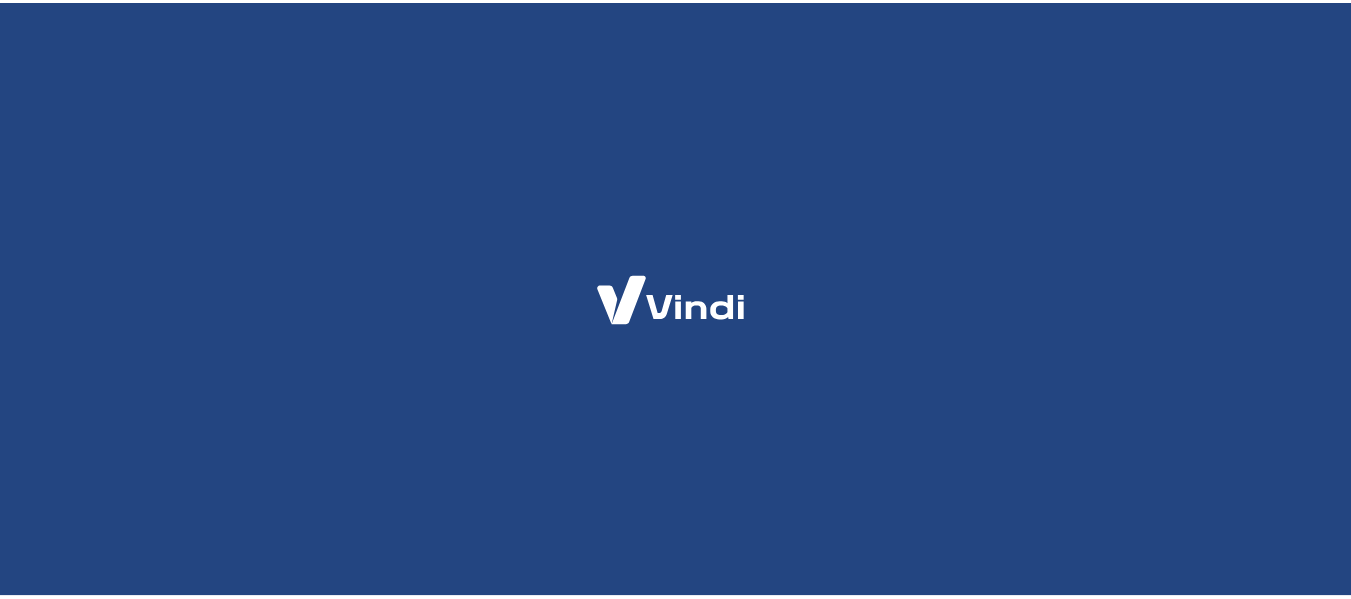 scroll, scrollTop: 0, scrollLeft: 0, axis: both 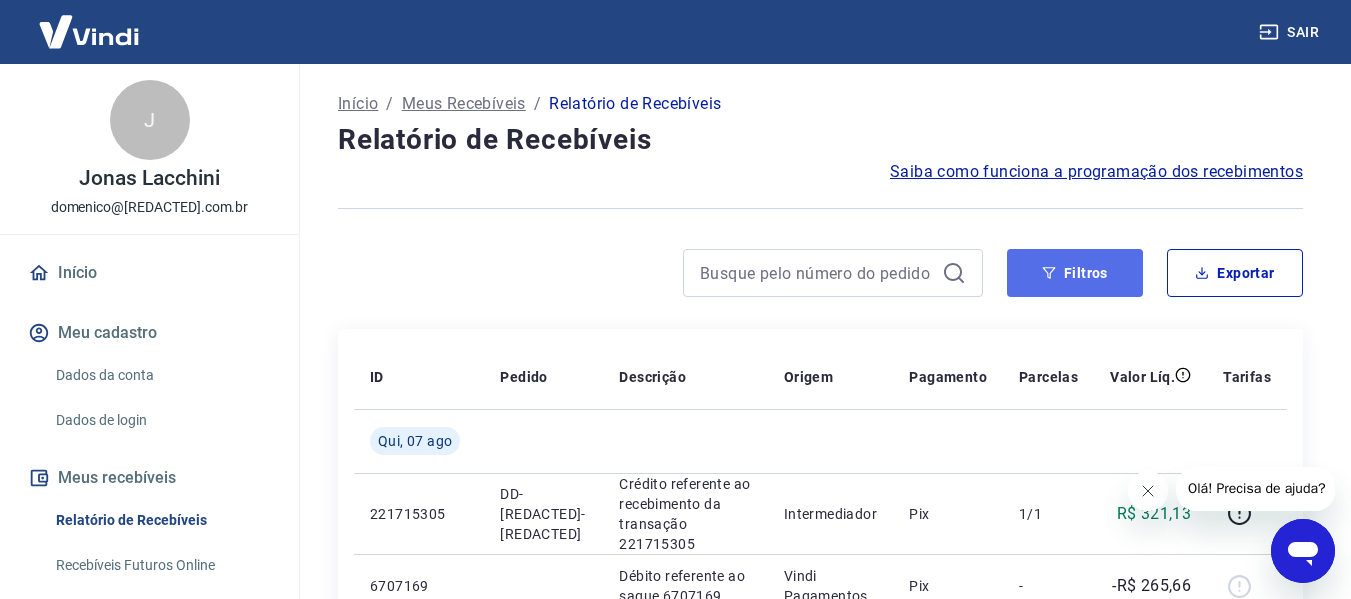 click on "Filtros" at bounding box center [1075, 273] 